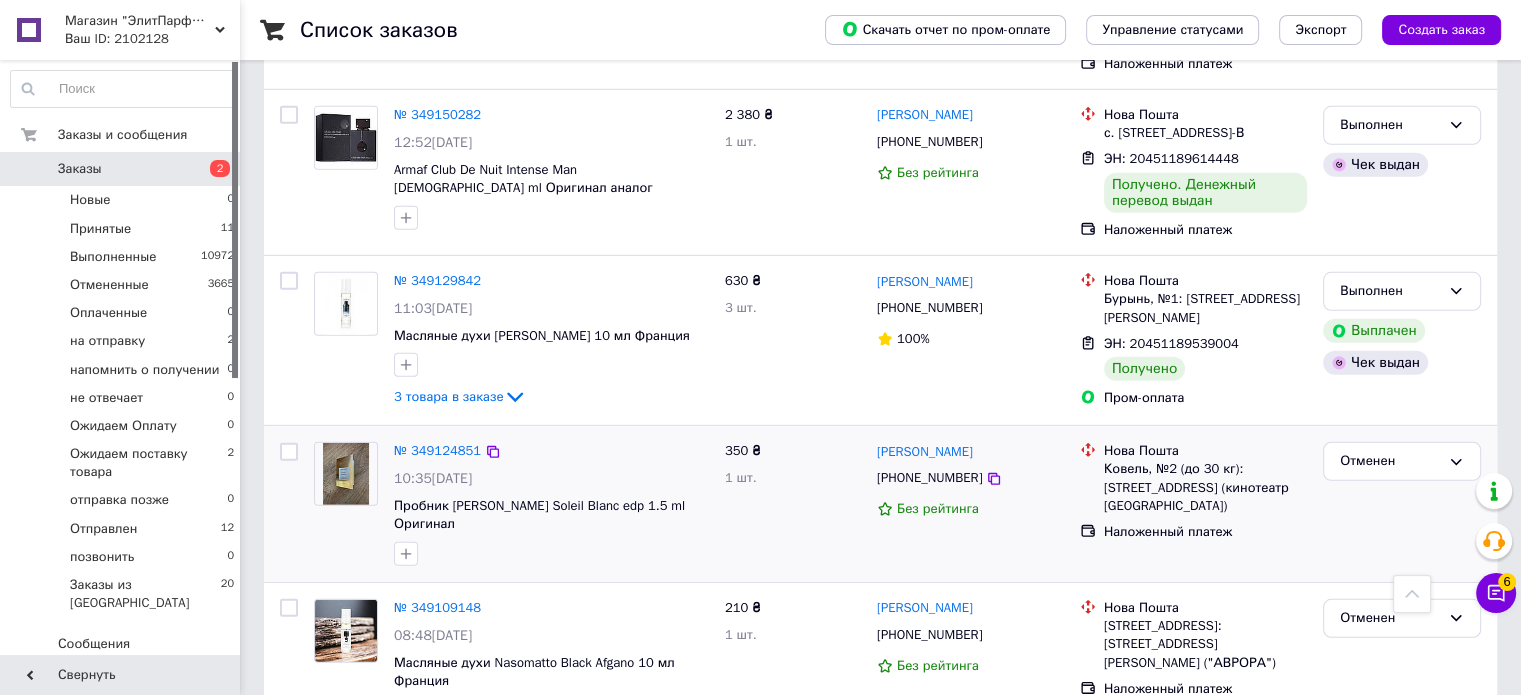 scroll, scrollTop: 5900, scrollLeft: 0, axis: vertical 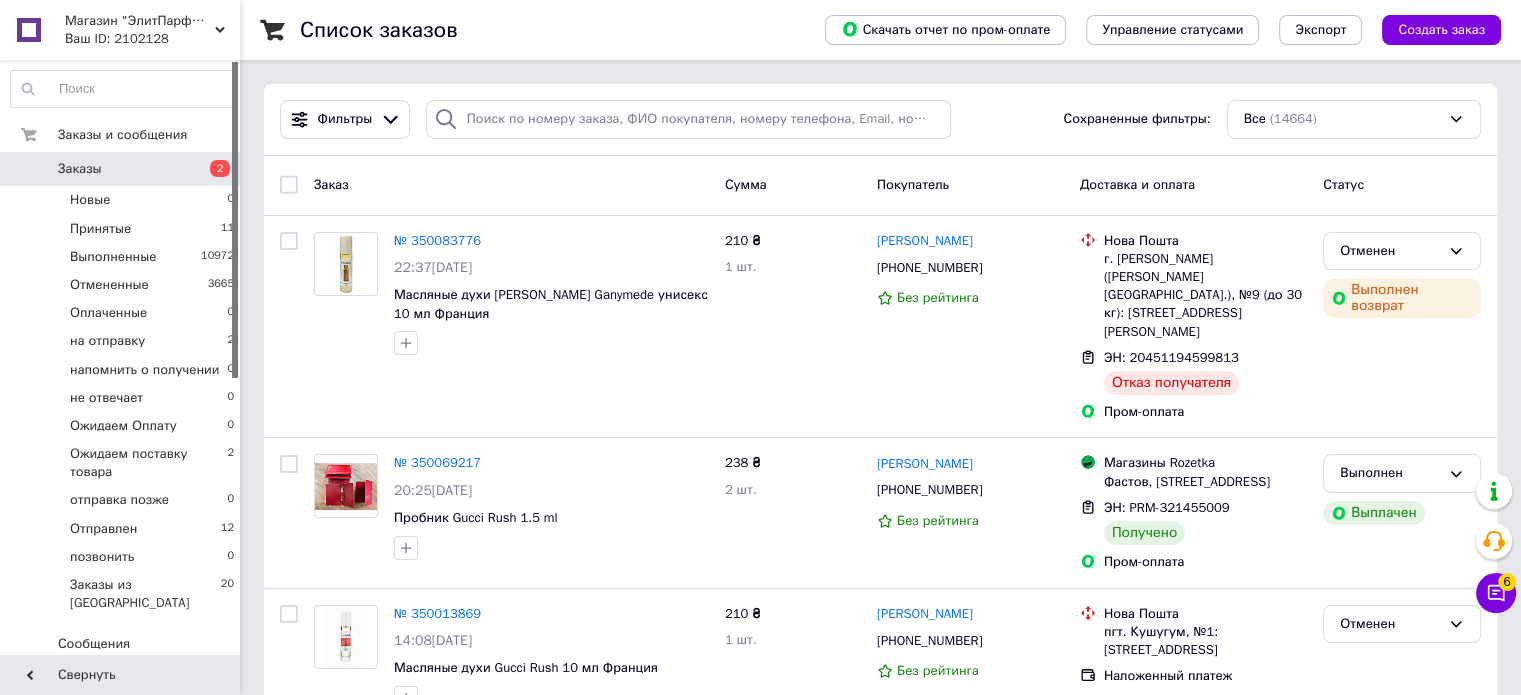 click on "Заказы" at bounding box center (80, 169) 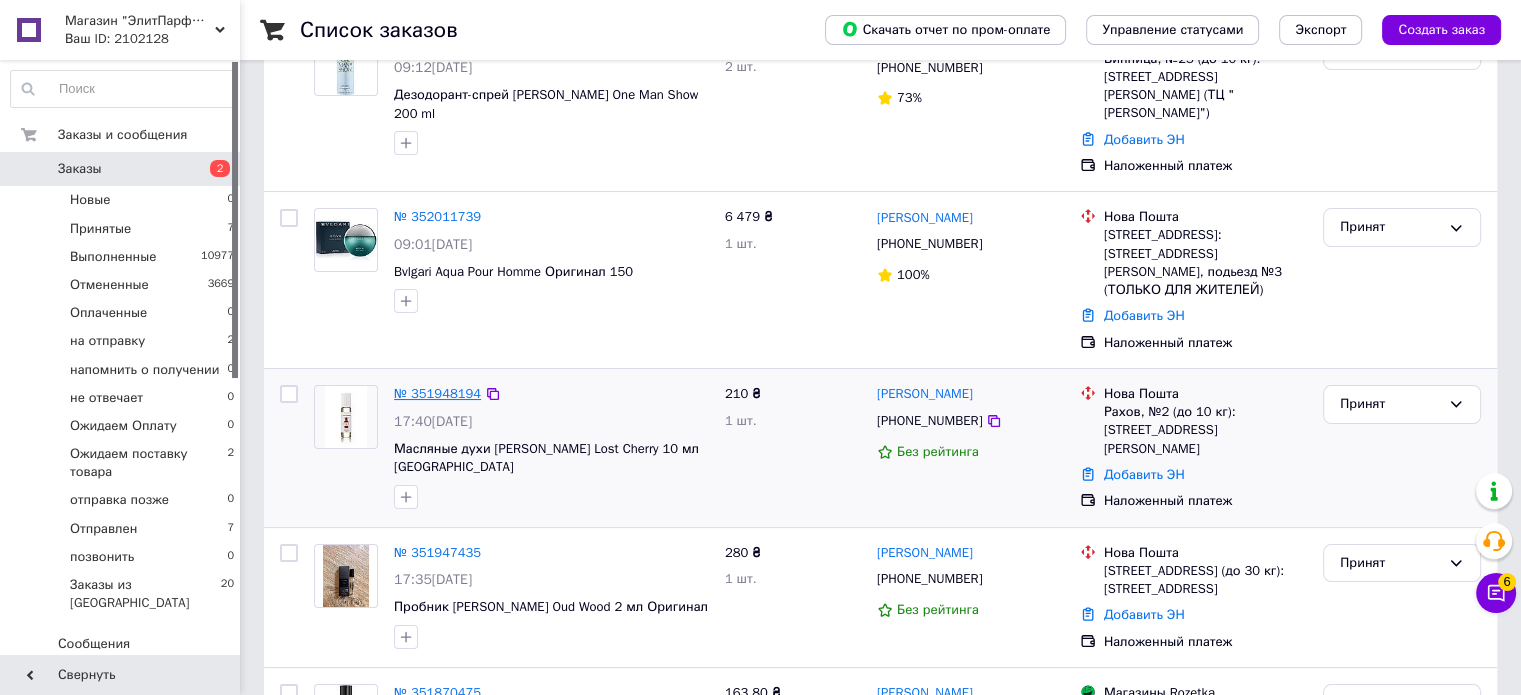 scroll, scrollTop: 400, scrollLeft: 0, axis: vertical 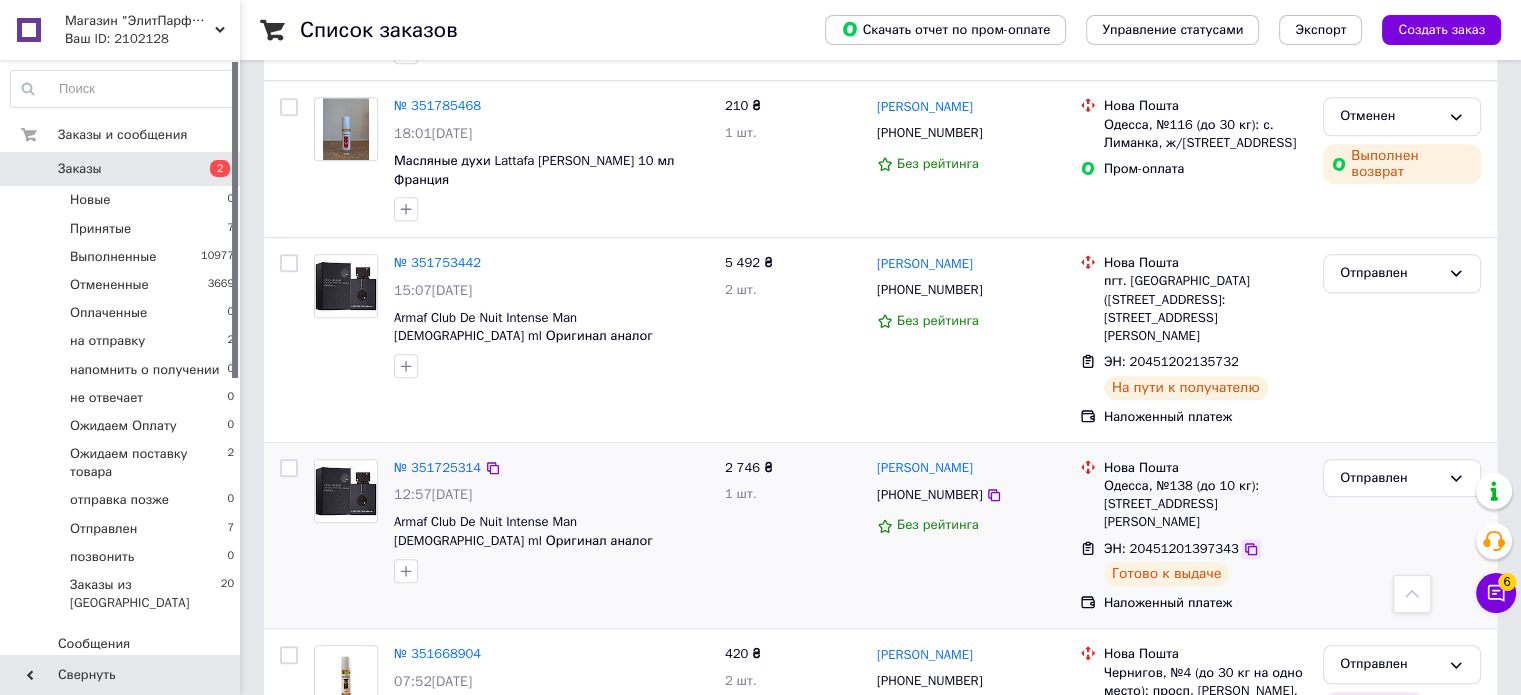 click 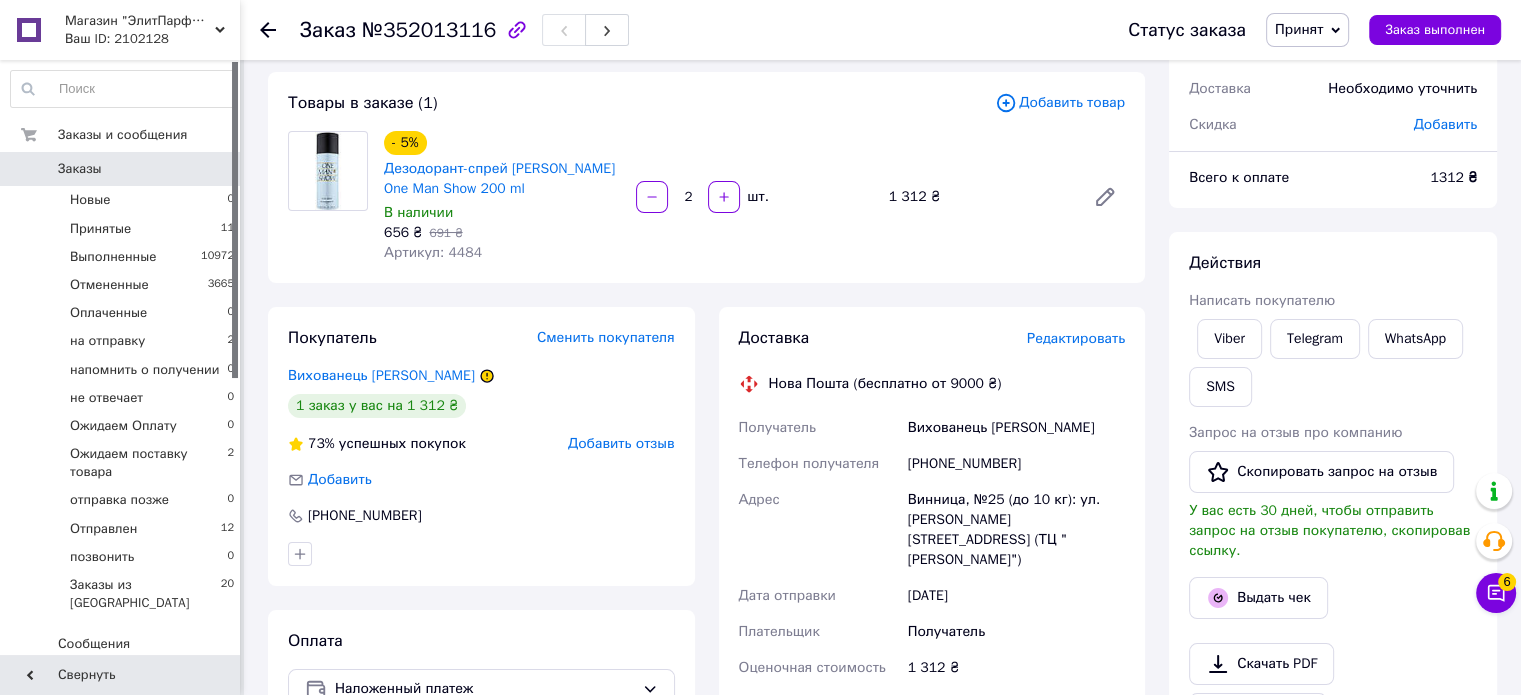 scroll, scrollTop: 100, scrollLeft: 0, axis: vertical 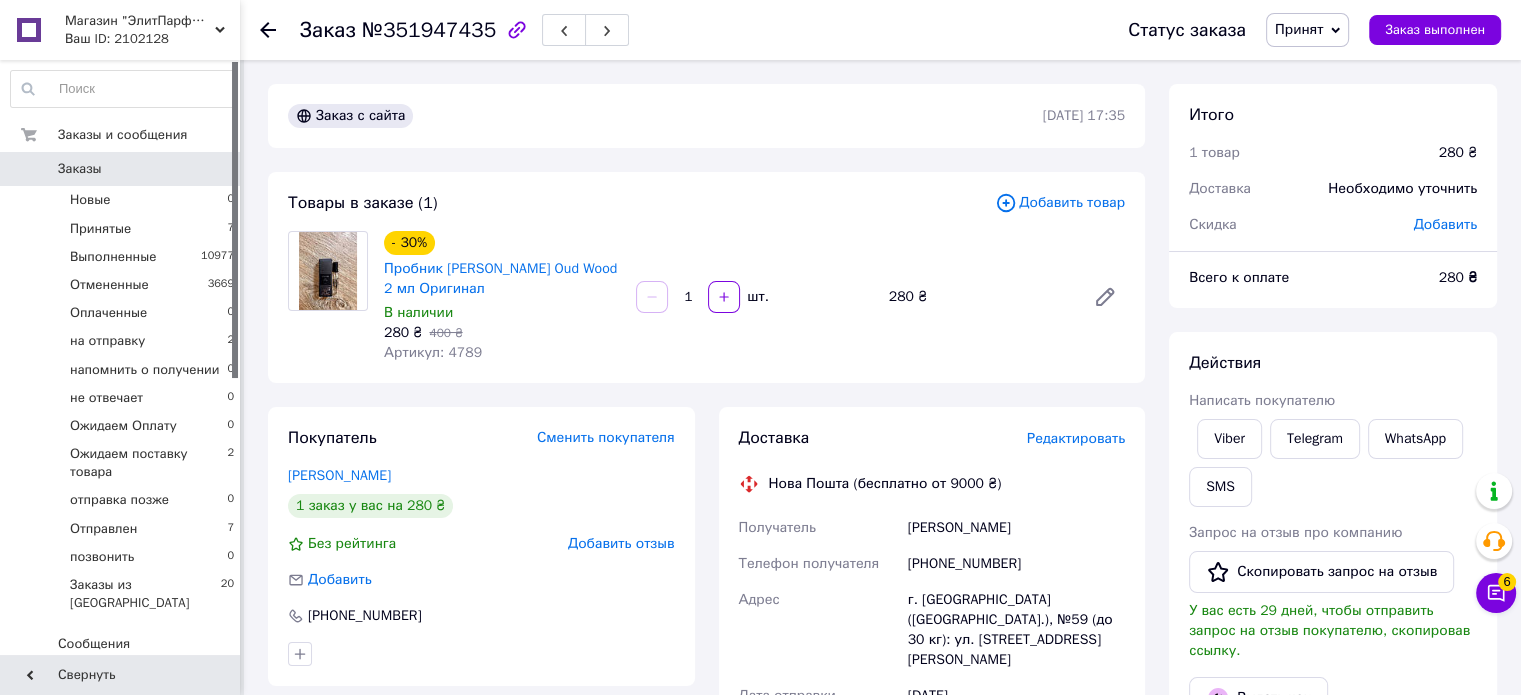 click on "Принят" at bounding box center [1307, 30] 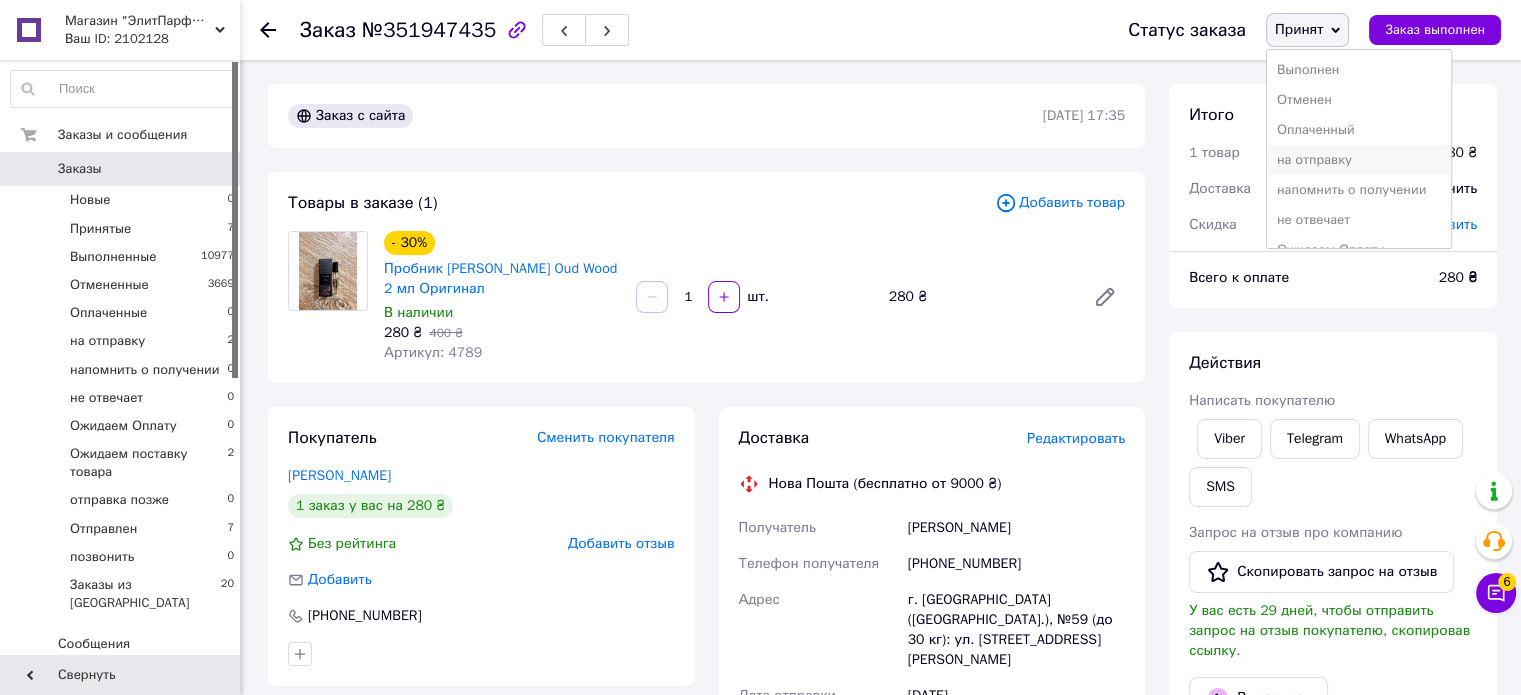 click on "на отправку" at bounding box center (1359, 160) 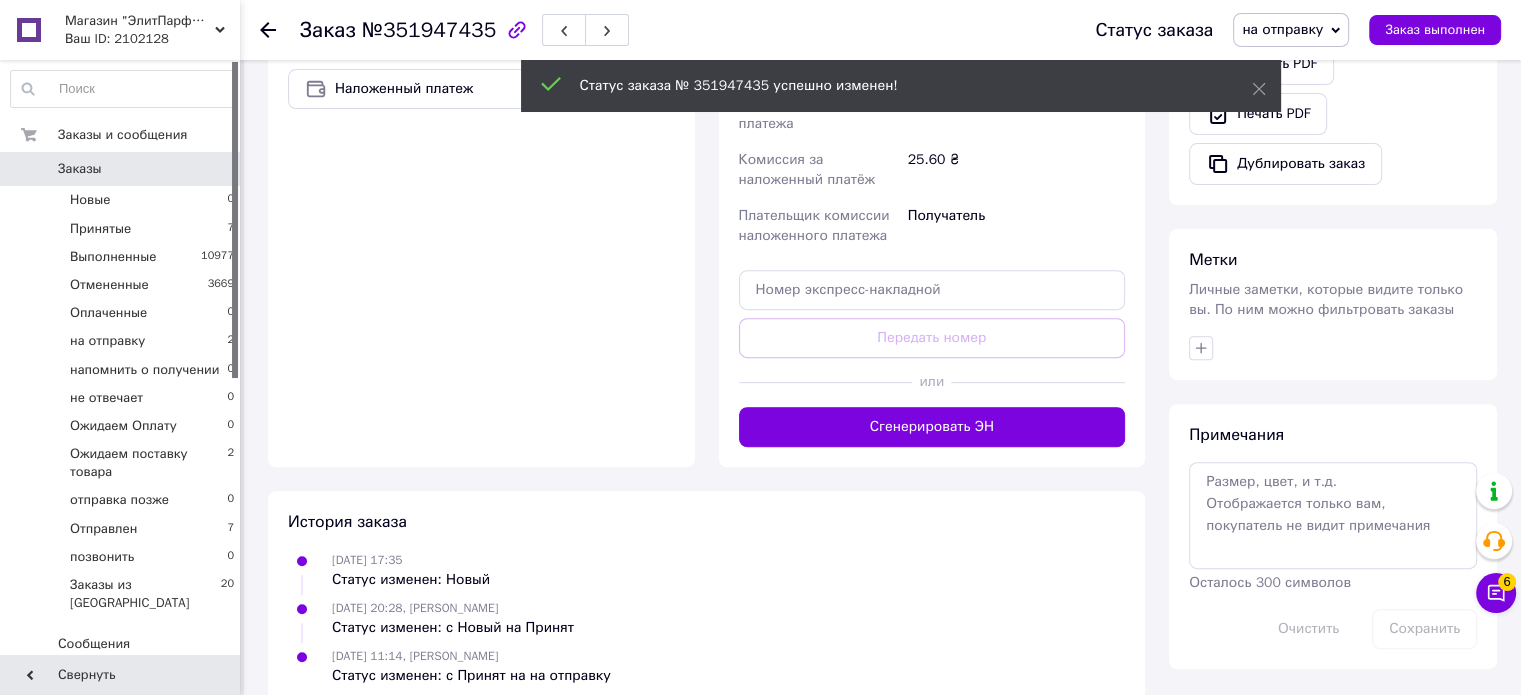 scroll, scrollTop: 695, scrollLeft: 0, axis: vertical 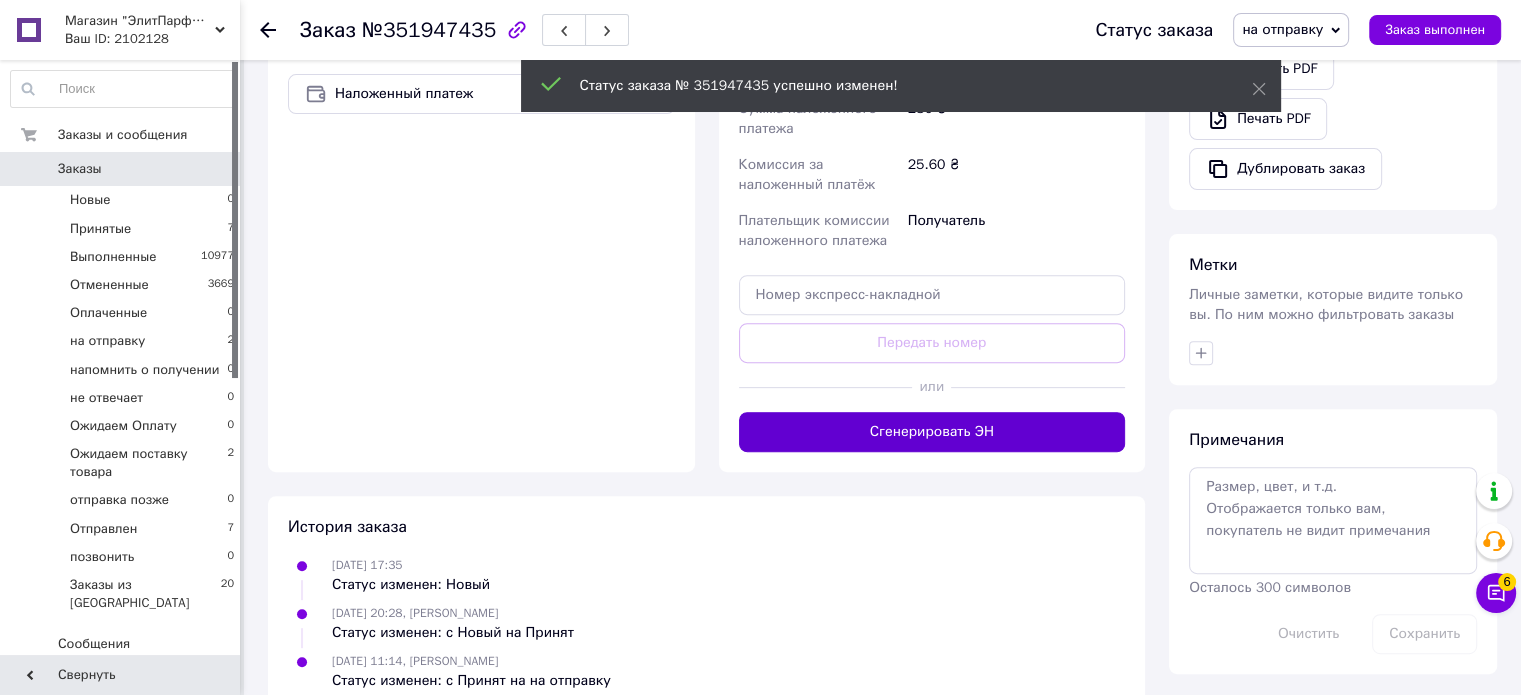 click on "Сгенерировать ЭН" at bounding box center [932, 432] 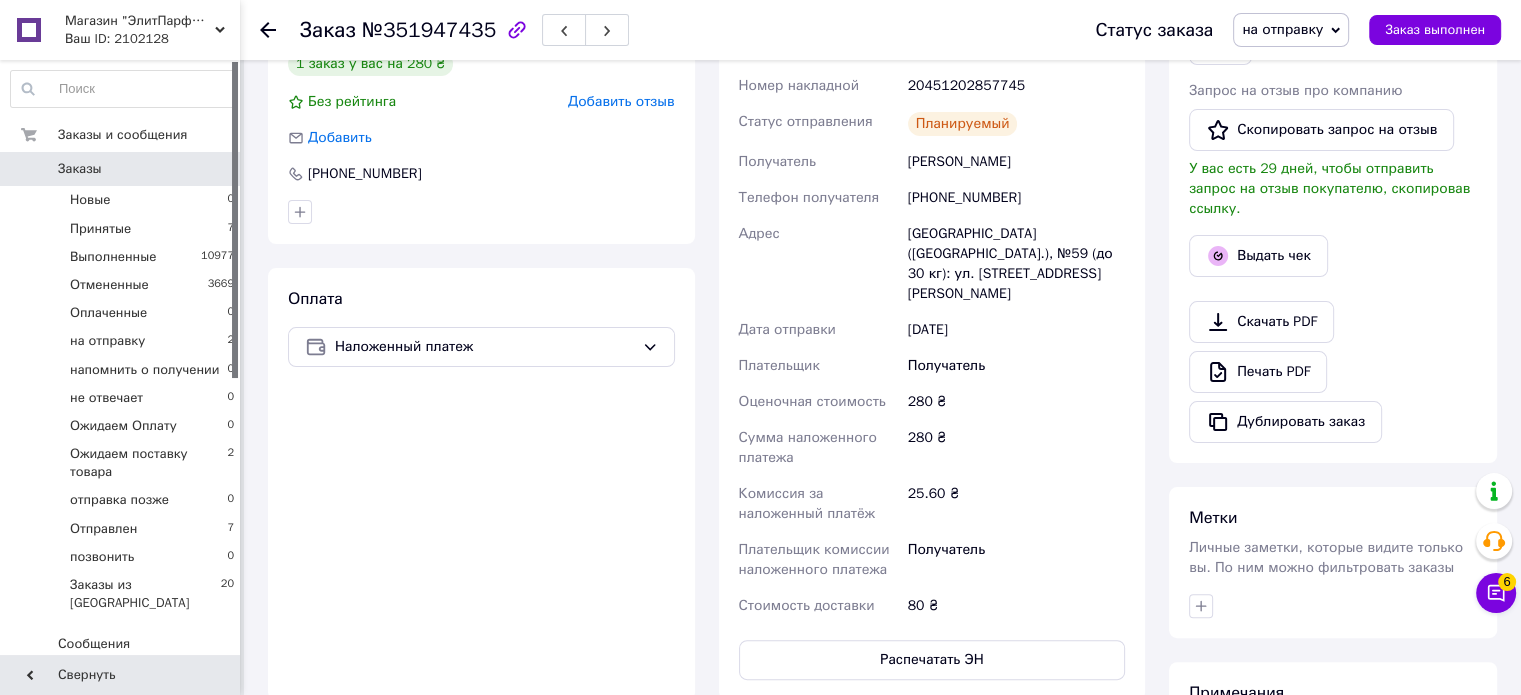 scroll, scrollTop: 295, scrollLeft: 0, axis: vertical 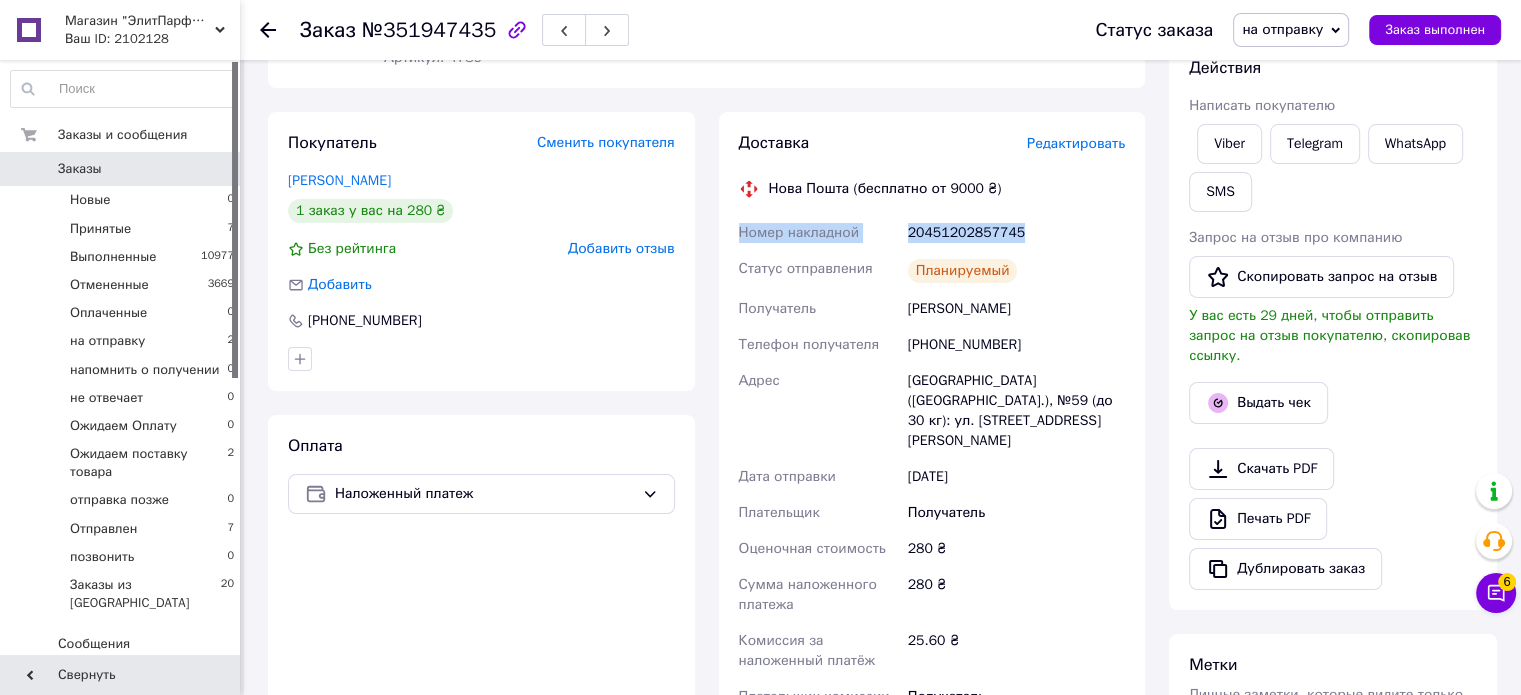drag, startPoint x: 1016, startPoint y: 235, endPoint x: 732, endPoint y: 211, distance: 285.01227 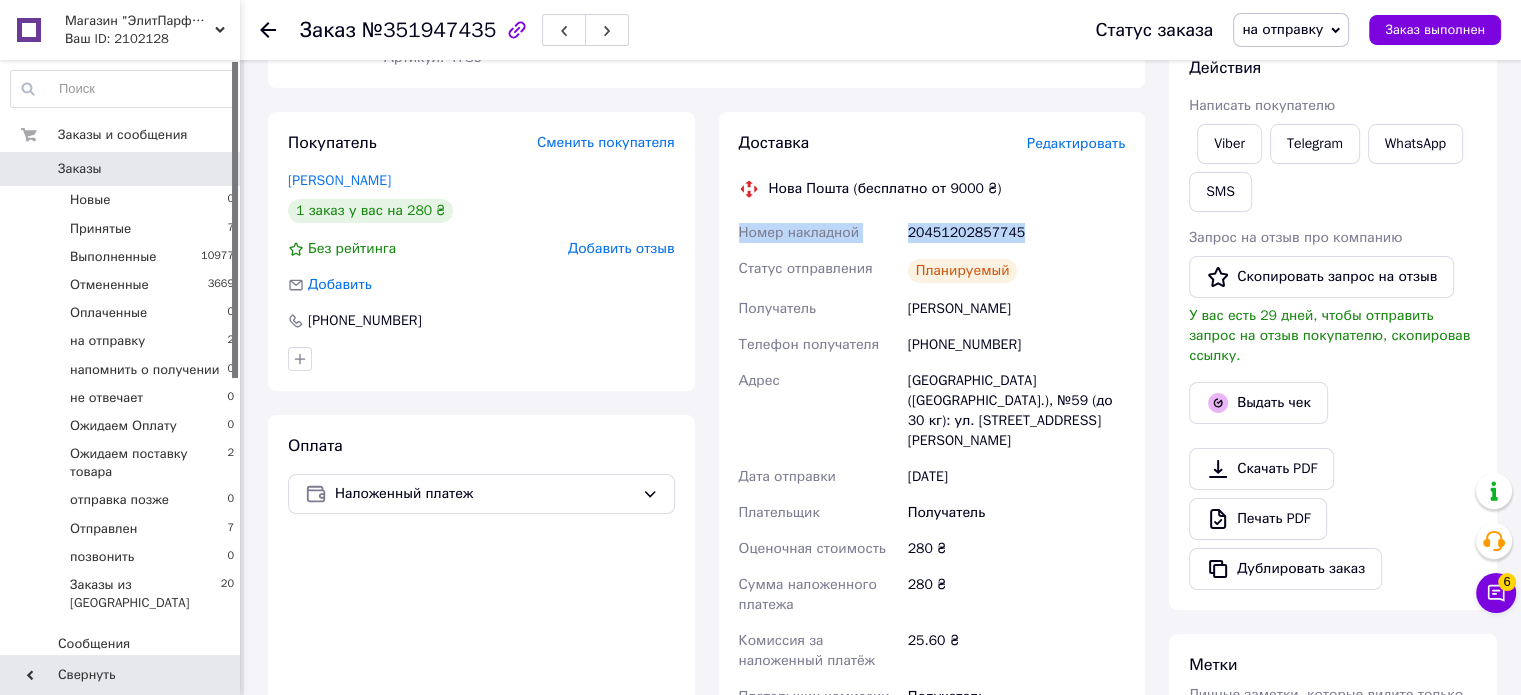 click on "Доставка Редактировать Нова Пошта (бесплатно от 9000 ₴) Номер накладной 20451202857745 Статус отправления Планируемый Получатель бутковскі назар Телефон получателя +380634346768 Адрес Киев (Киевская обл.), №59 (до 30 кг): ул. Бульварно-Кудрявская, 32 Дата отправки 10.07.2025 Плательщик Получатель Оценочная стоимость 280 ₴ Сумма наложенного платежа 280 ₴ Комиссия за наложенный платёж 25.60 ₴ Плательщик комиссии наложенного платежа Получатель Стоимость доставки 80 ₴ Распечатать ЭН Плательщик Получатель Отправитель Фамилия получателя бутковскі Имя получателя назар +380634346768 280 < >" at bounding box center [932, 479] 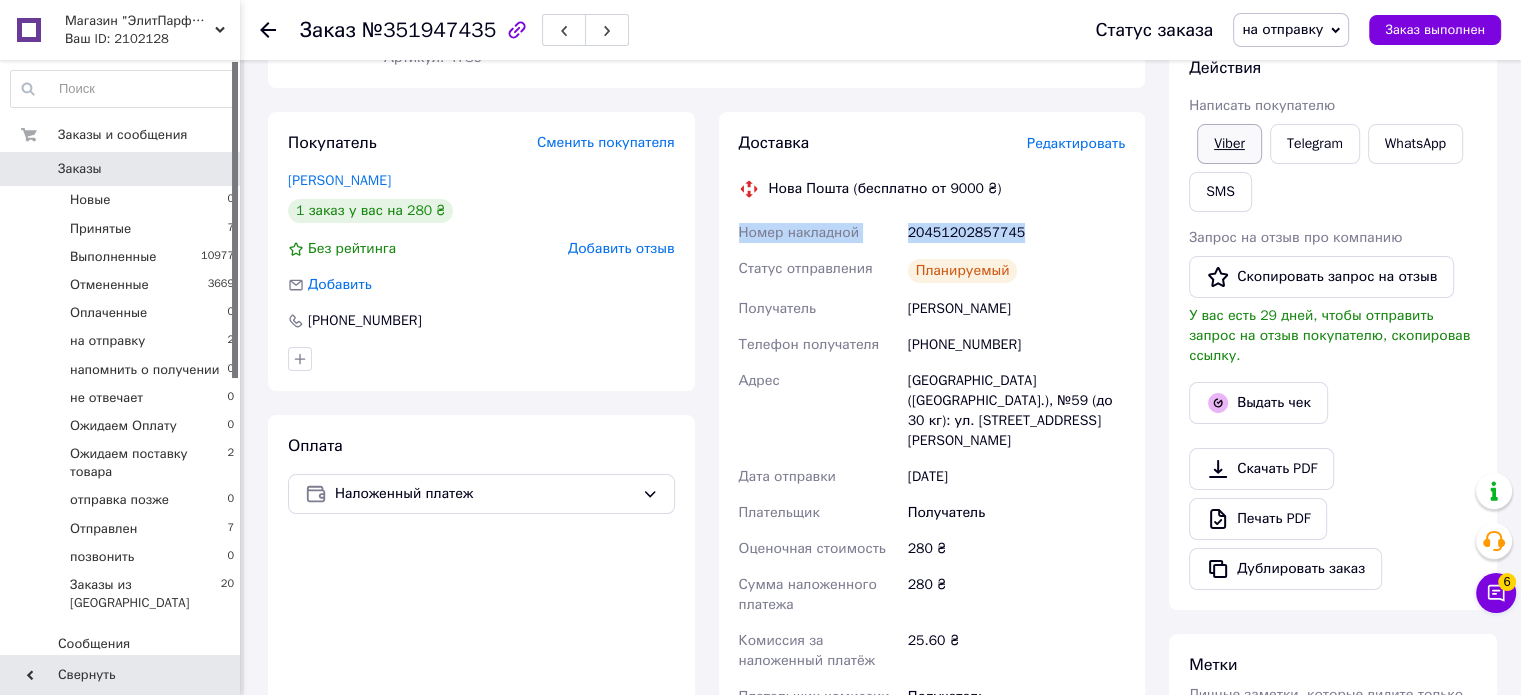 click on "Viber" at bounding box center [1229, 144] 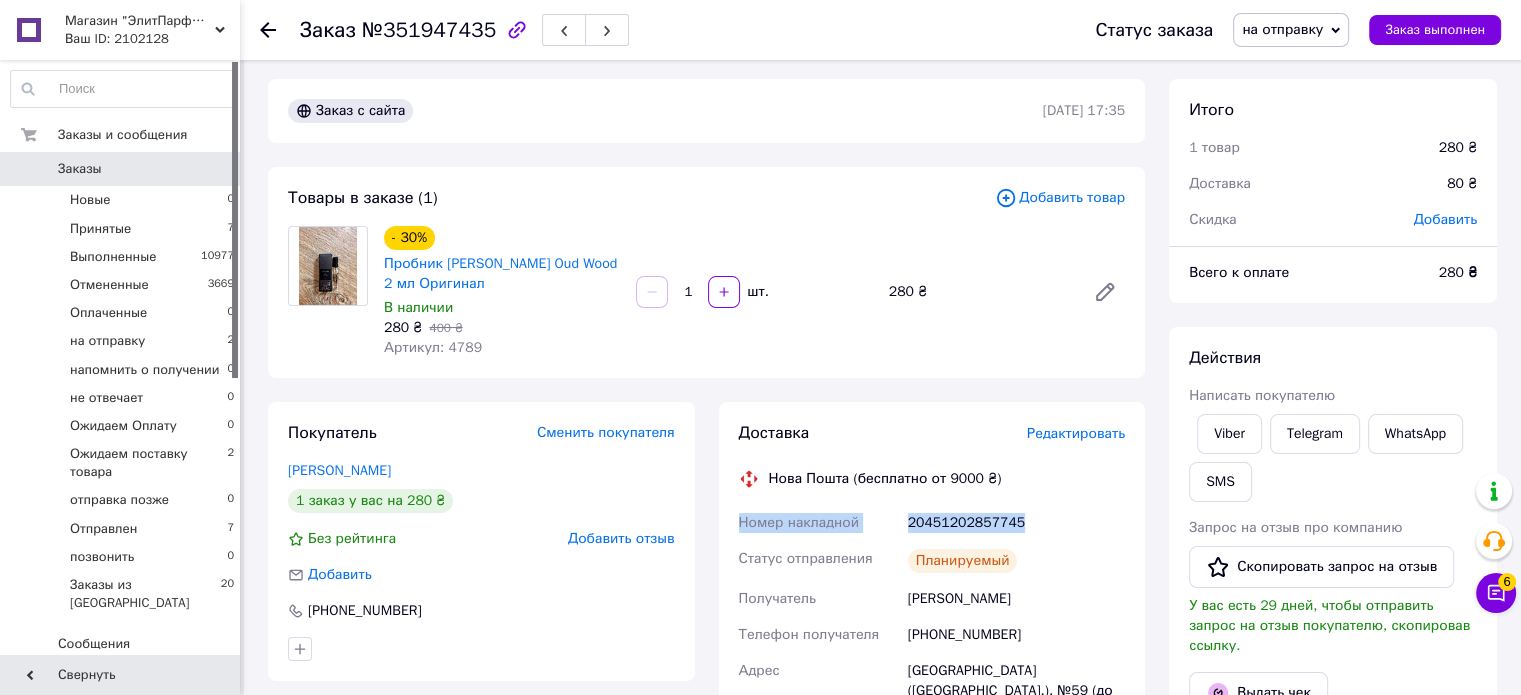 scroll, scrollTop: 0, scrollLeft: 0, axis: both 